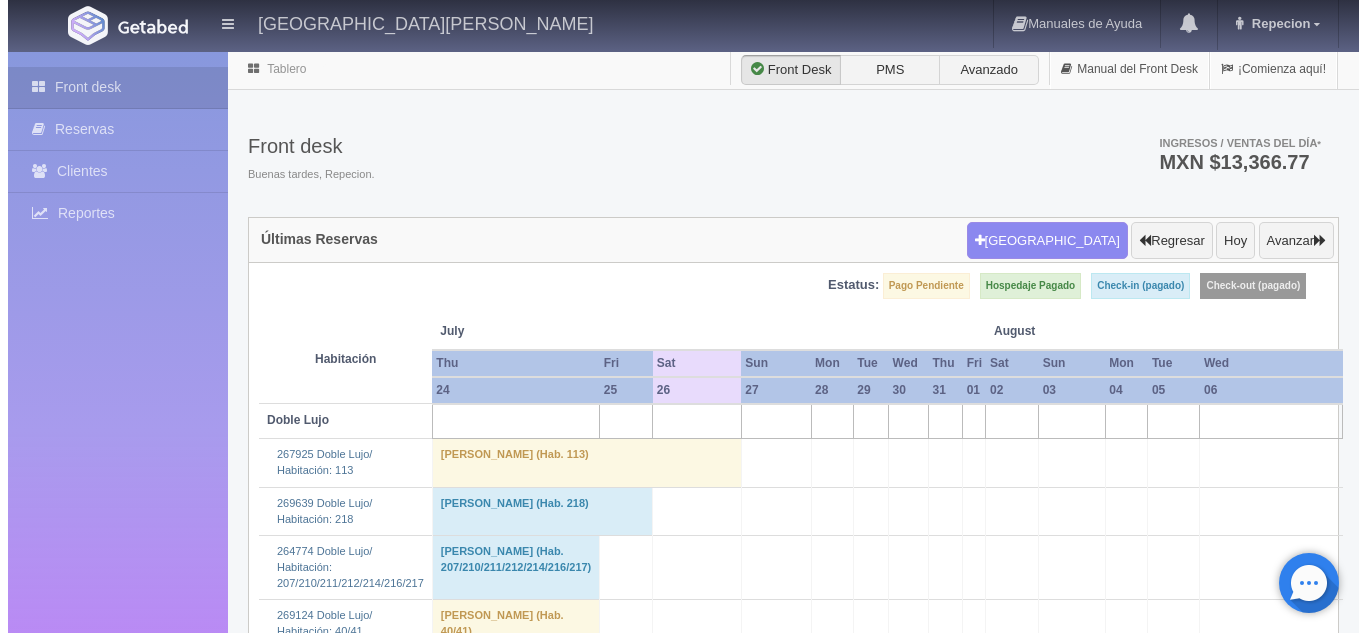 scroll, scrollTop: 0, scrollLeft: 0, axis: both 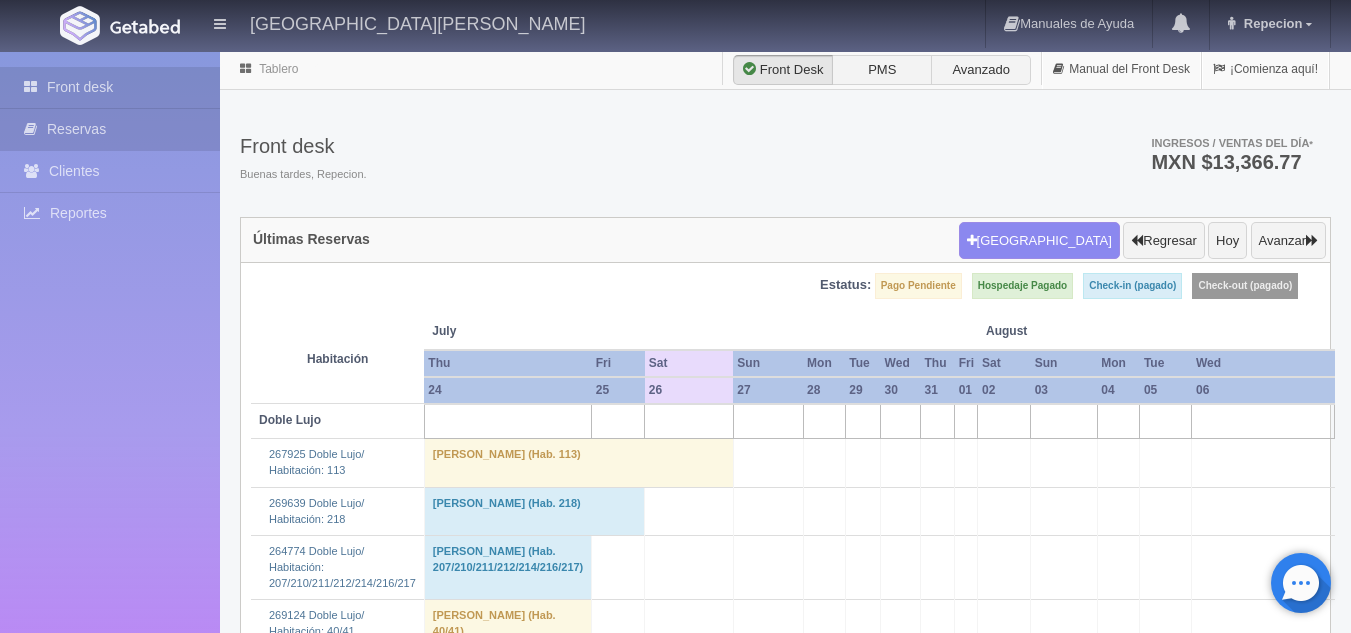click on "Reservas" at bounding box center [110, 129] 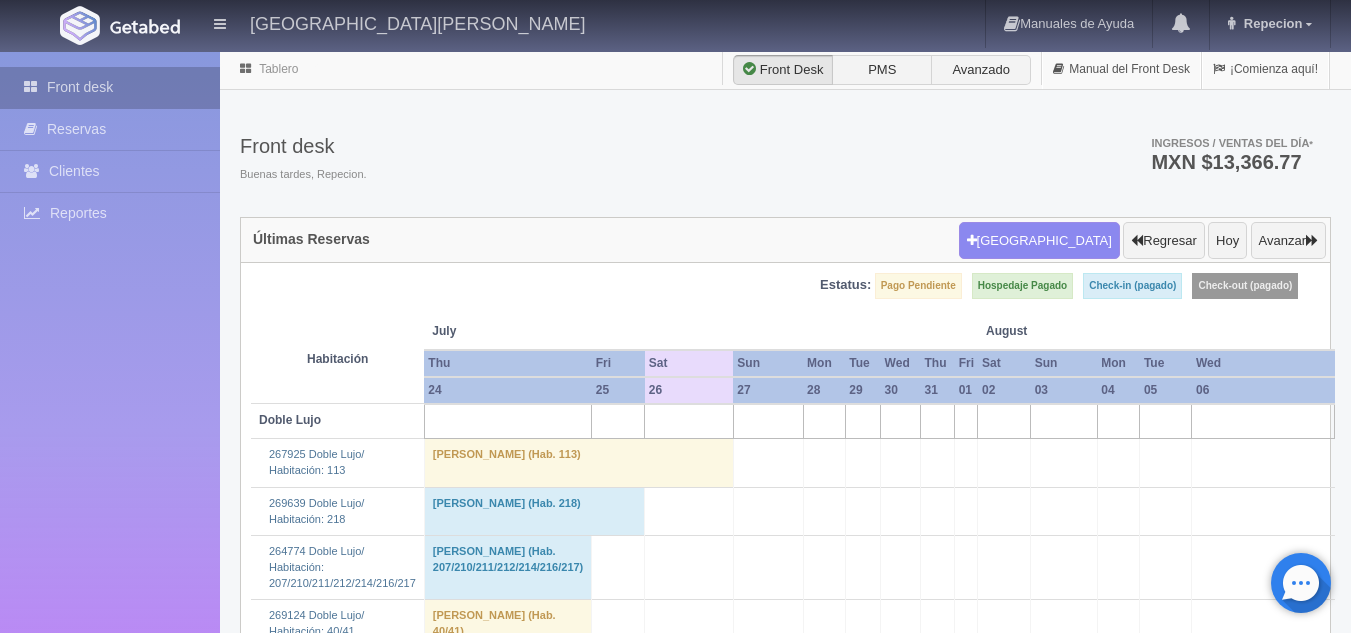 click on "Front desk" at bounding box center [110, 87] 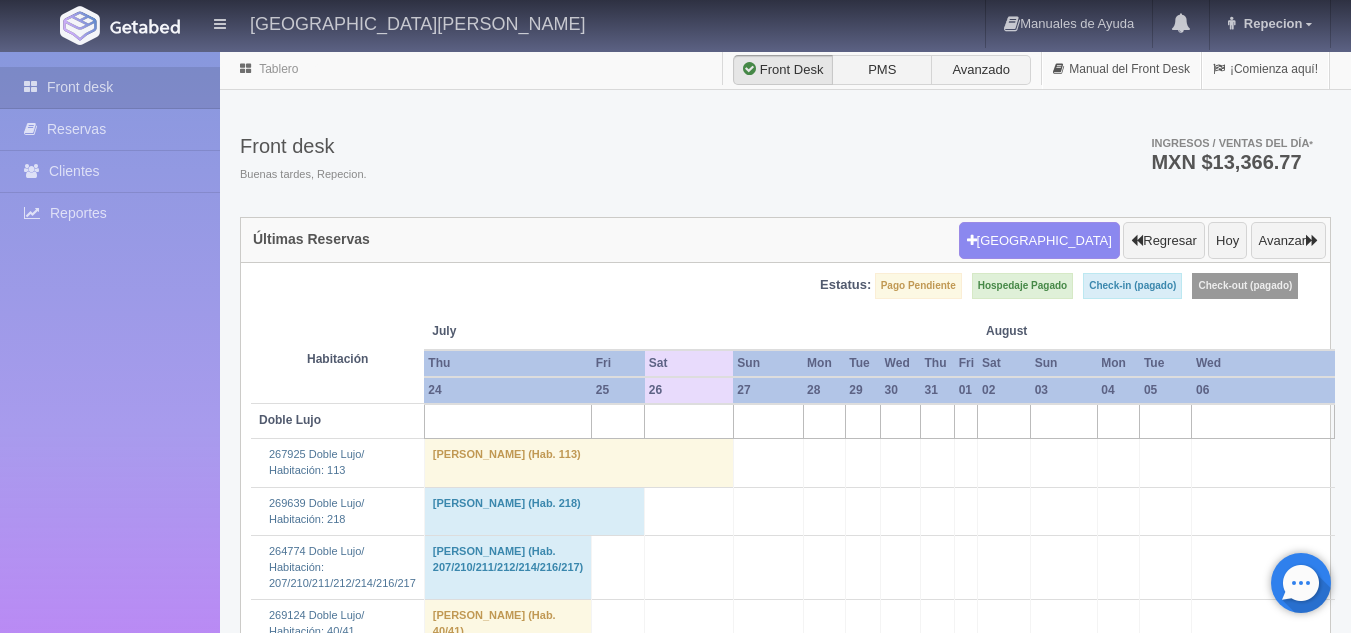 drag, startPoint x: 167, startPoint y: 85, endPoint x: 770, endPoint y: 168, distance: 608.6855 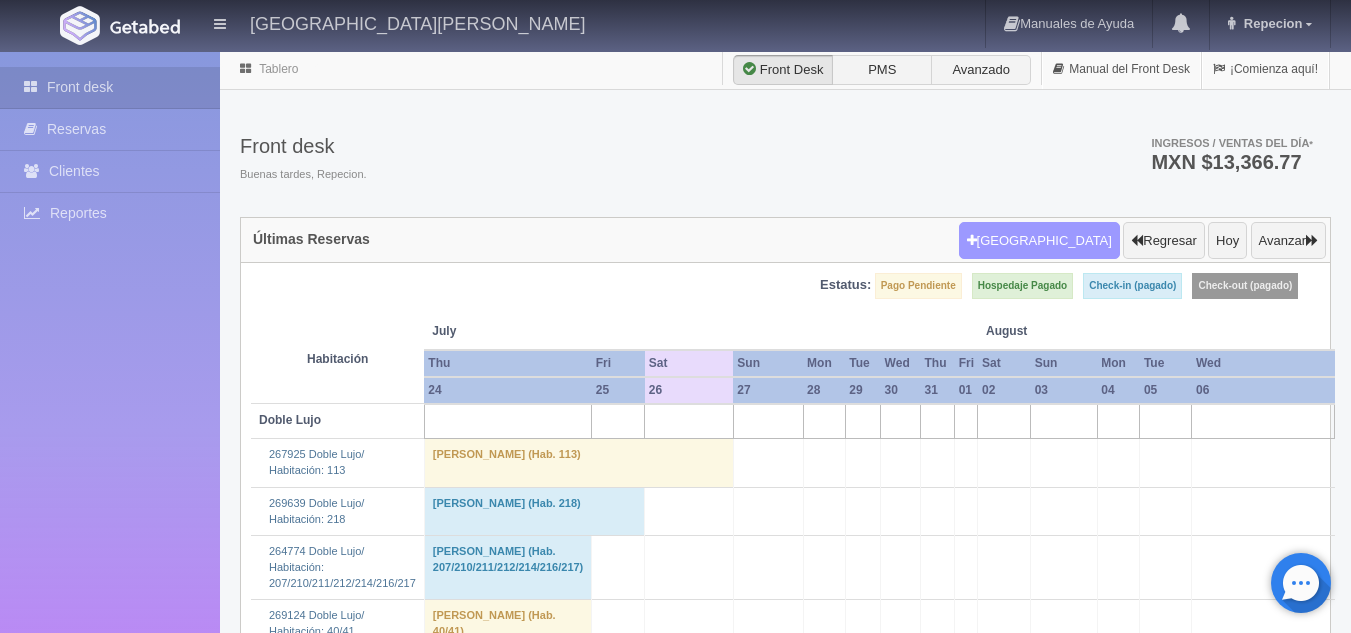 click on "[GEOGRAPHIC_DATA]" at bounding box center [1039, 241] 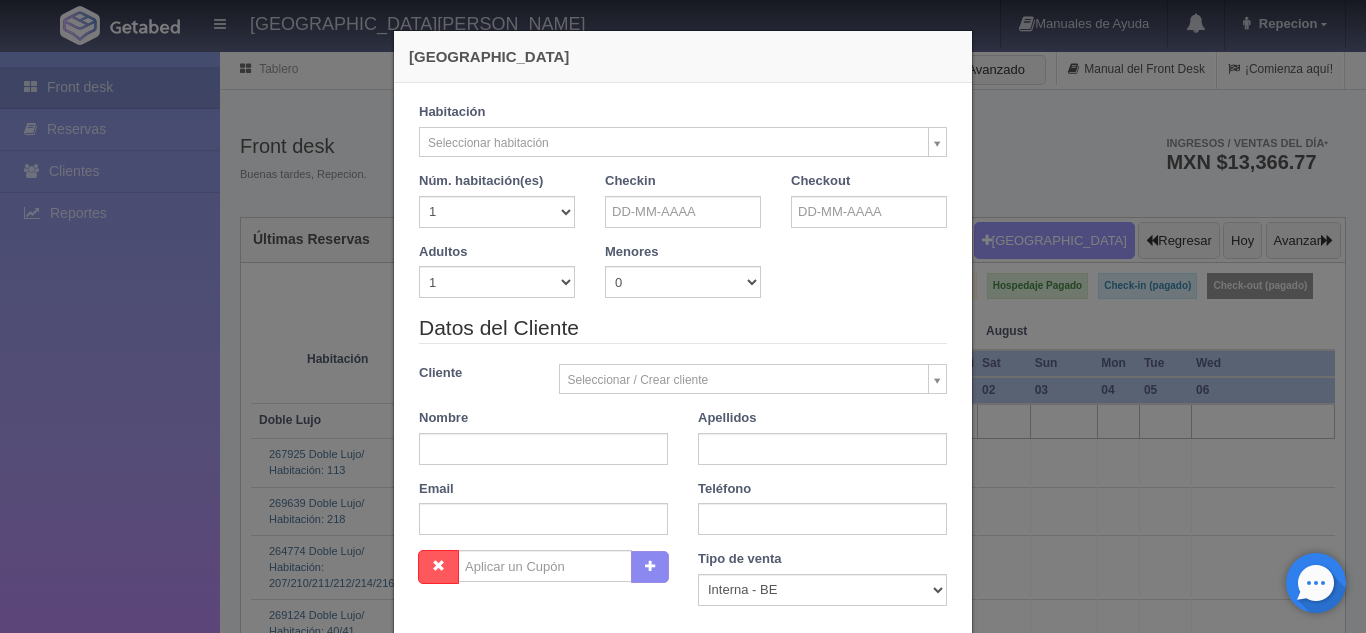 checkbox on "false" 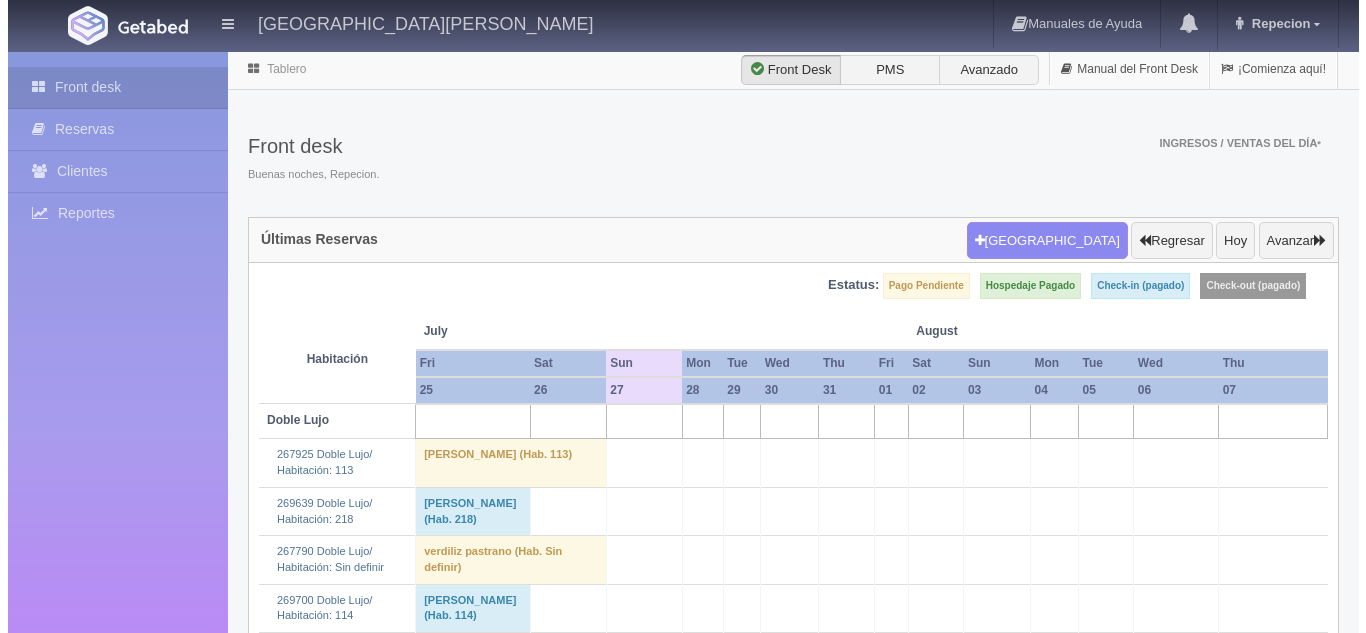 scroll, scrollTop: 0, scrollLeft: 0, axis: both 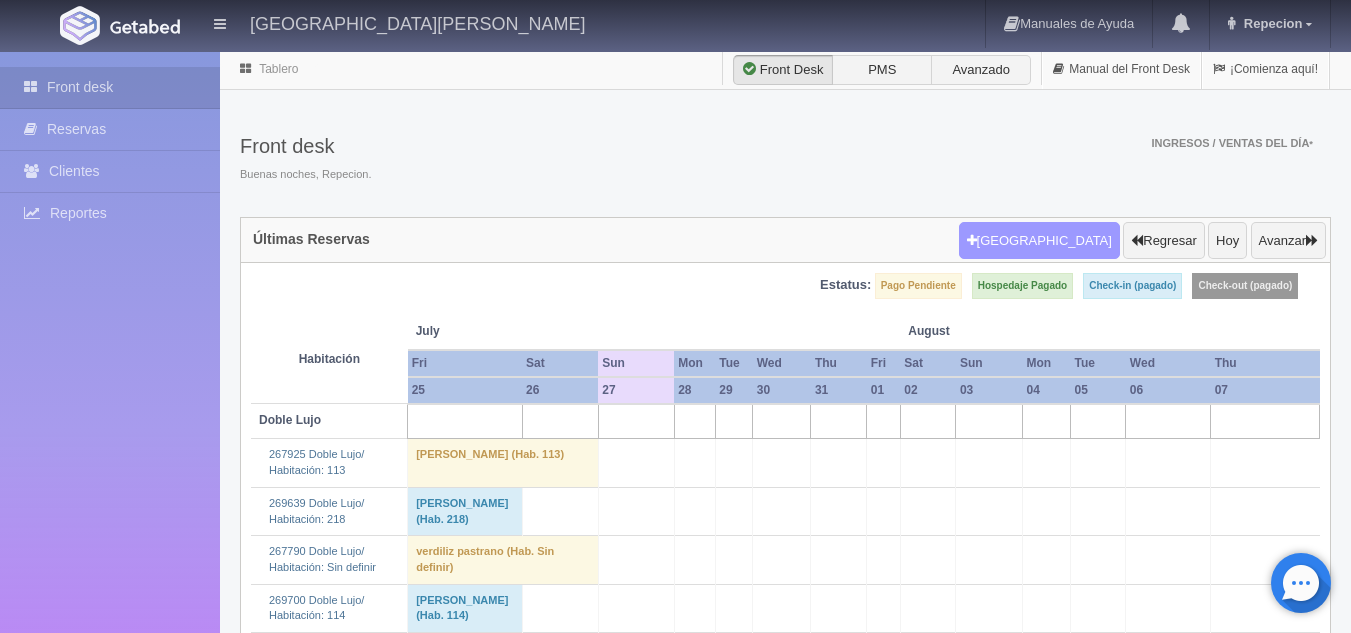 click on "[GEOGRAPHIC_DATA]" at bounding box center (1039, 241) 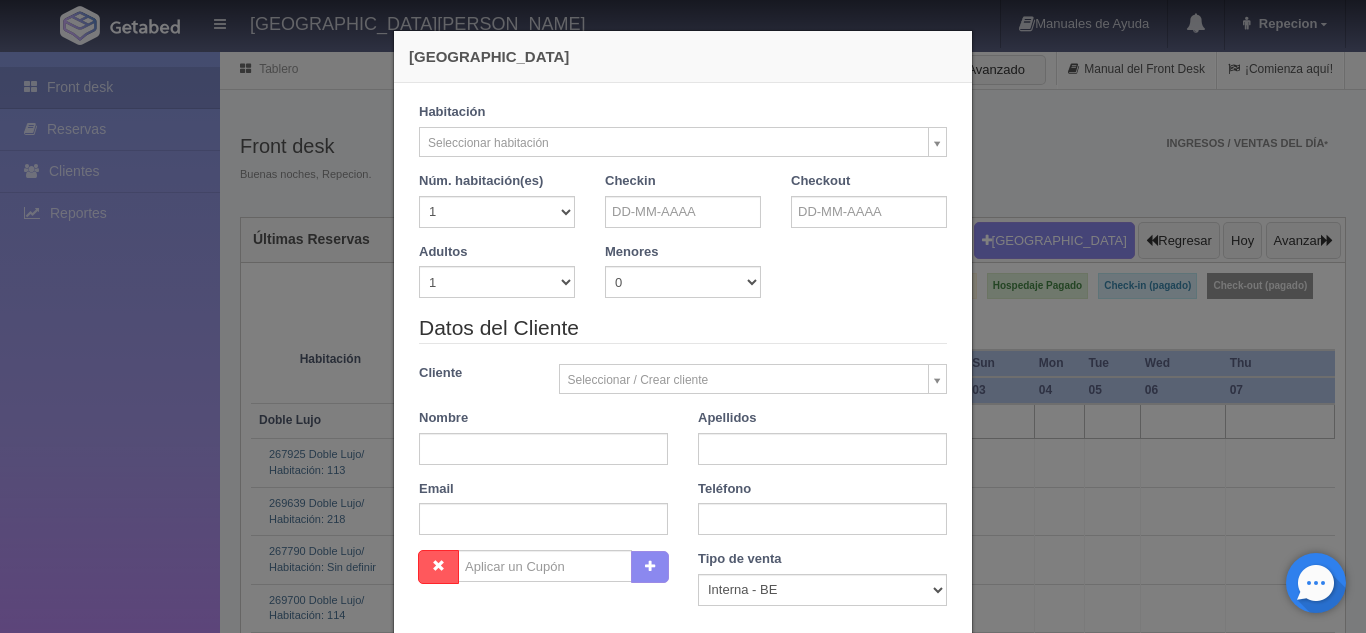 checkbox on "false" 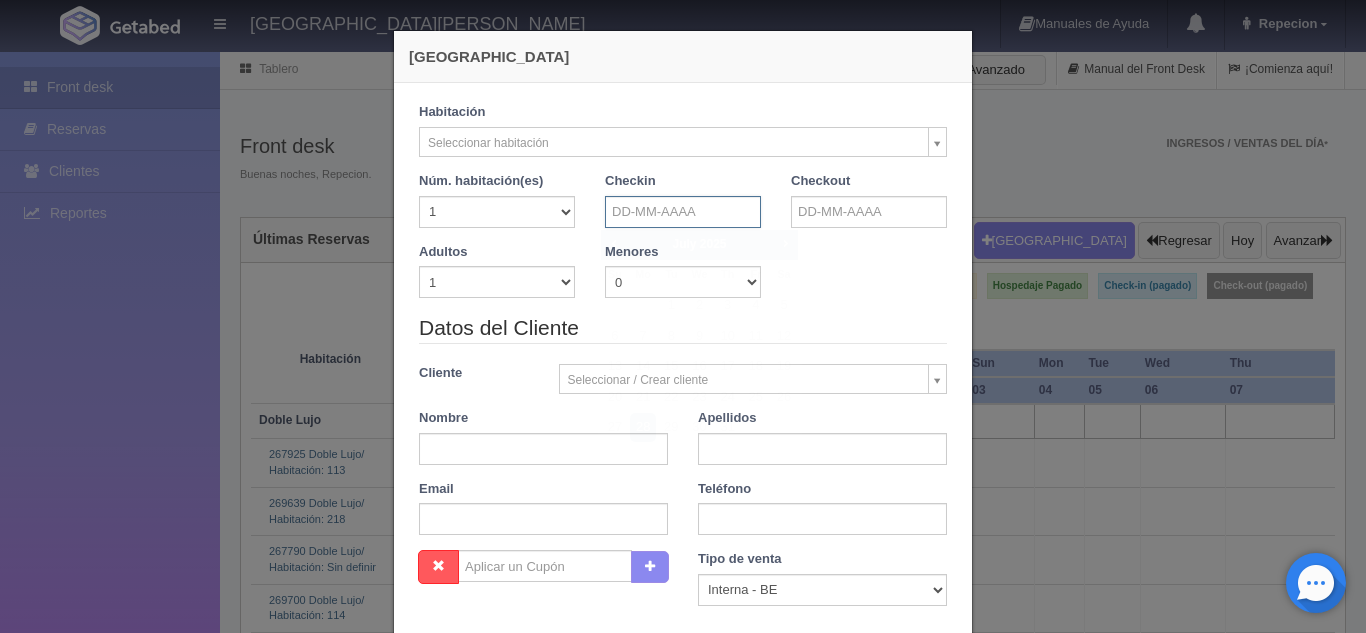 click at bounding box center (683, 212) 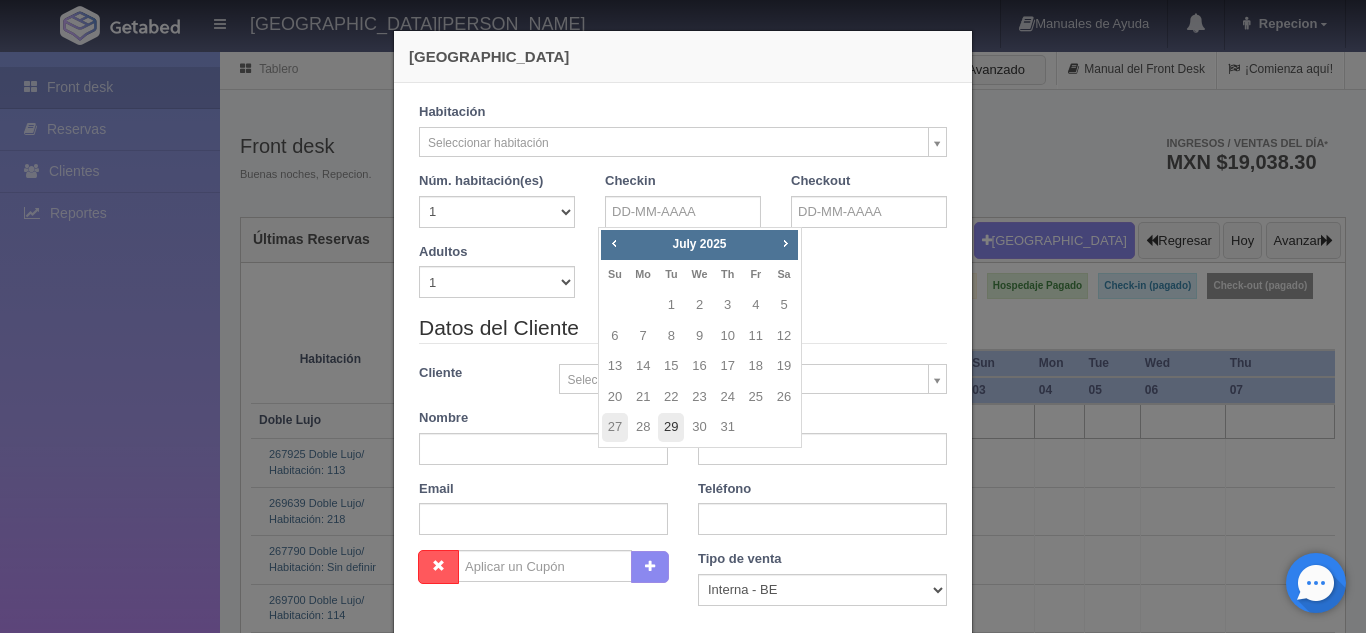 click on "29" at bounding box center (671, 427) 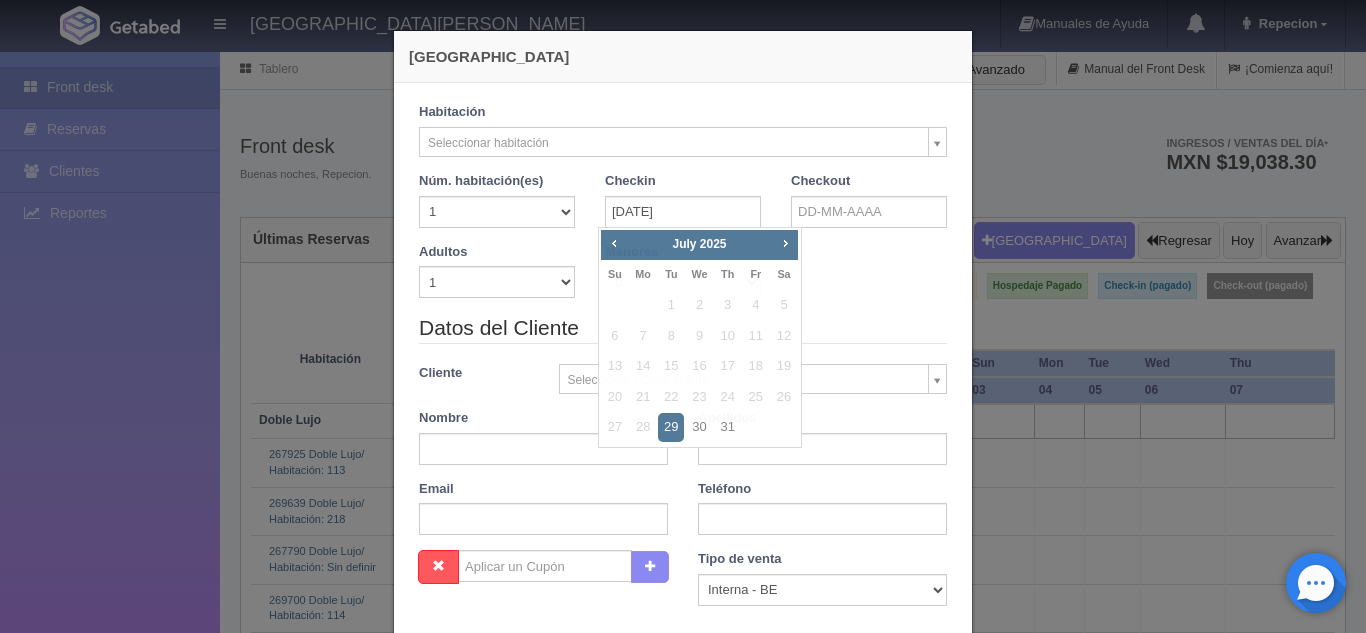 checkbox on "false" 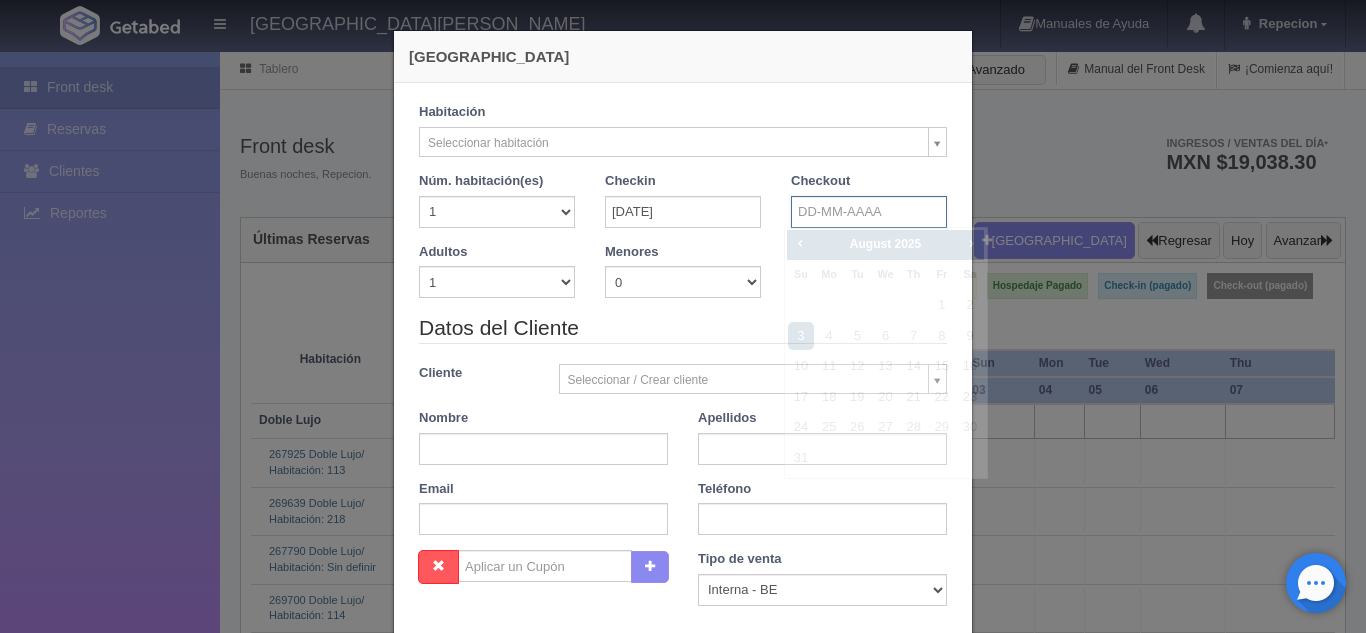 click on "HOTEL SAN FRANCISCO PLAZA
Manuales de Ayuda
Actualizaciones recientes
Repecion
Mi Perfil
Salir / Log Out
Procesando...
Front desk
Reservas
Clientes
Reportes
Reporte del día
Concentrado de ventas
Analíticas y revenue
Tablero" at bounding box center (683, 2595) 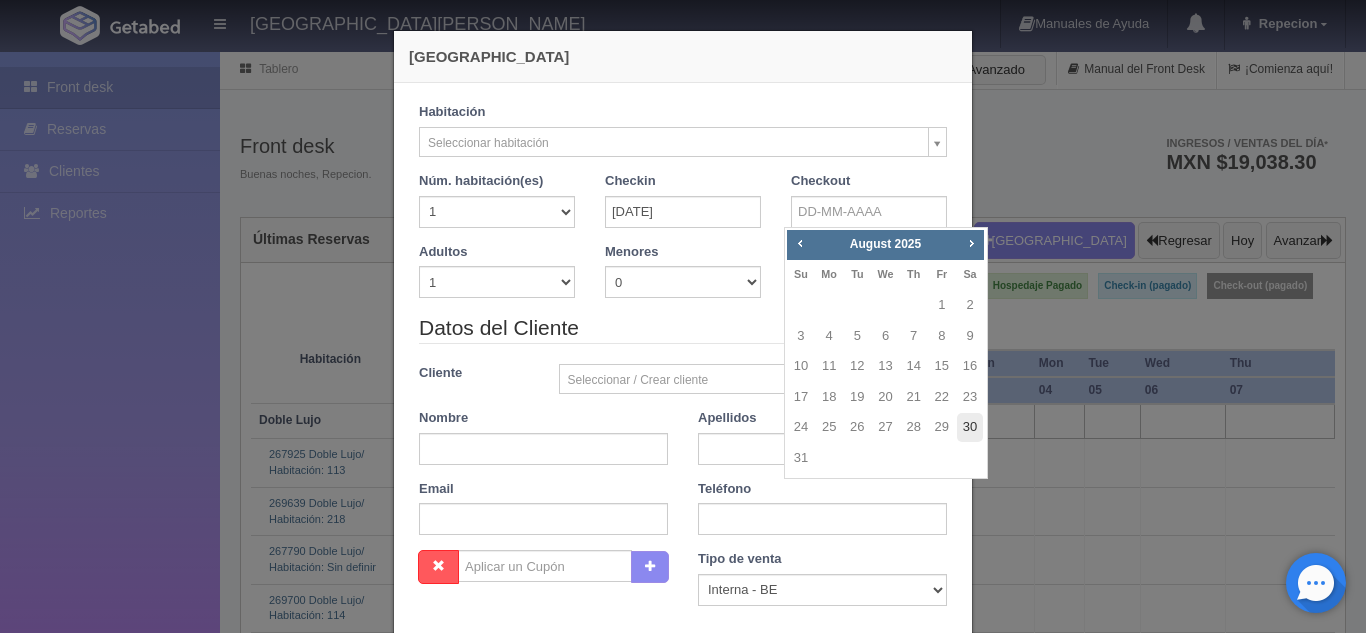 drag, startPoint x: 969, startPoint y: 415, endPoint x: 960, endPoint y: 428, distance: 15.811388 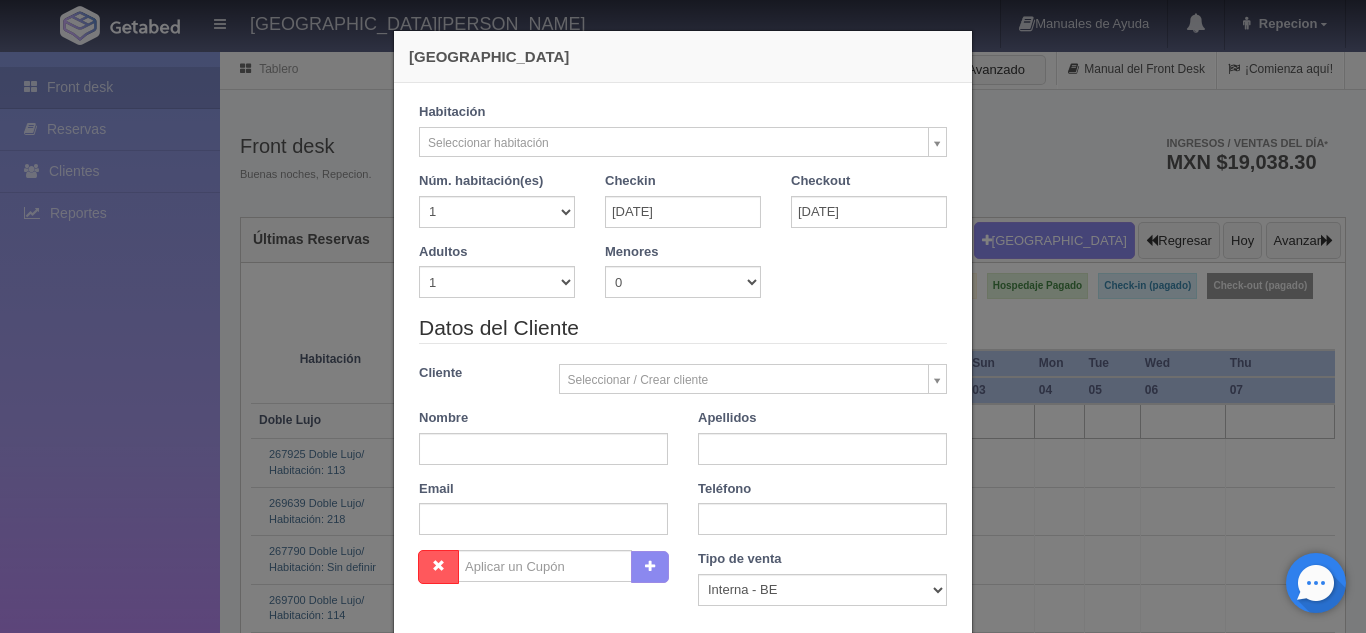 drag, startPoint x: 827, startPoint y: 228, endPoint x: 792, endPoint y: 240, distance: 37 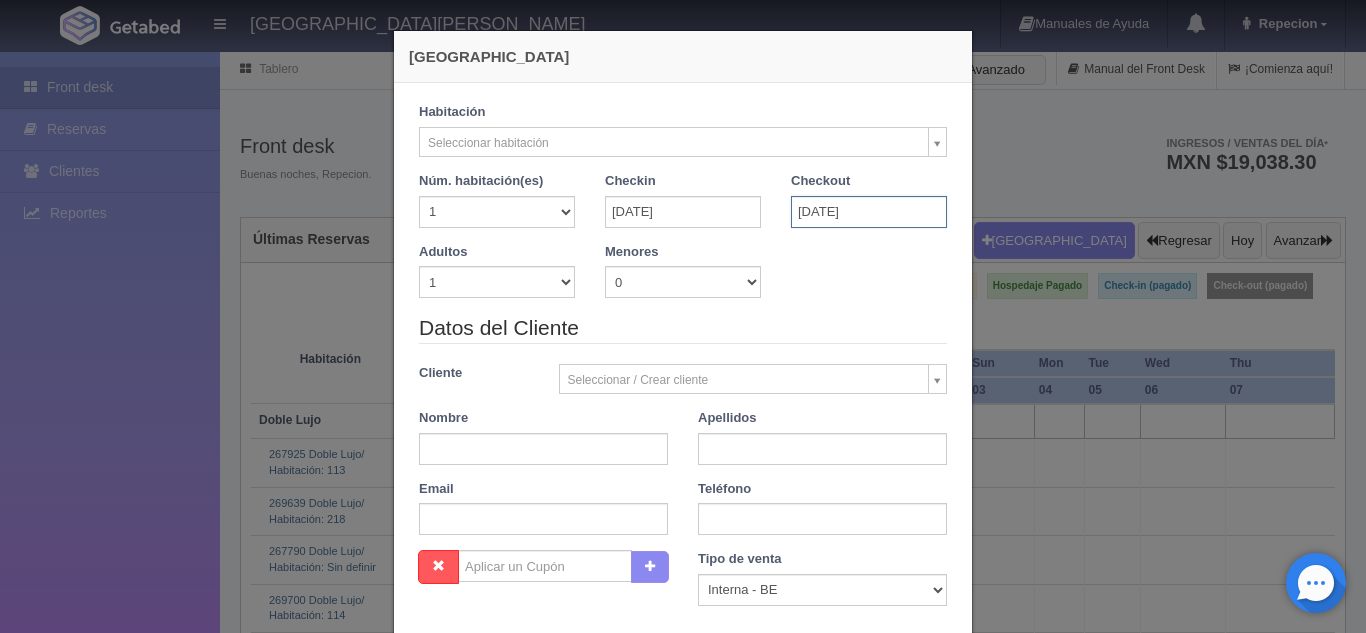 drag, startPoint x: 792, startPoint y: 215, endPoint x: 796, endPoint y: 231, distance: 16.492422 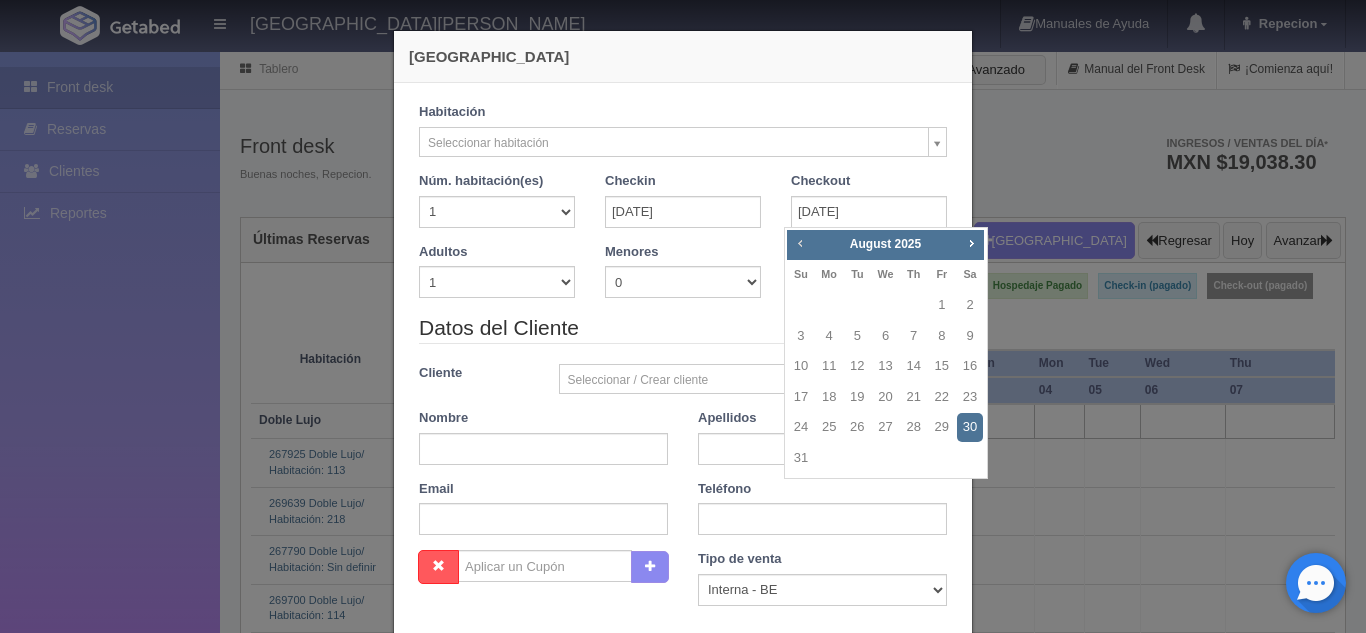 click on "Prev" at bounding box center [800, 243] 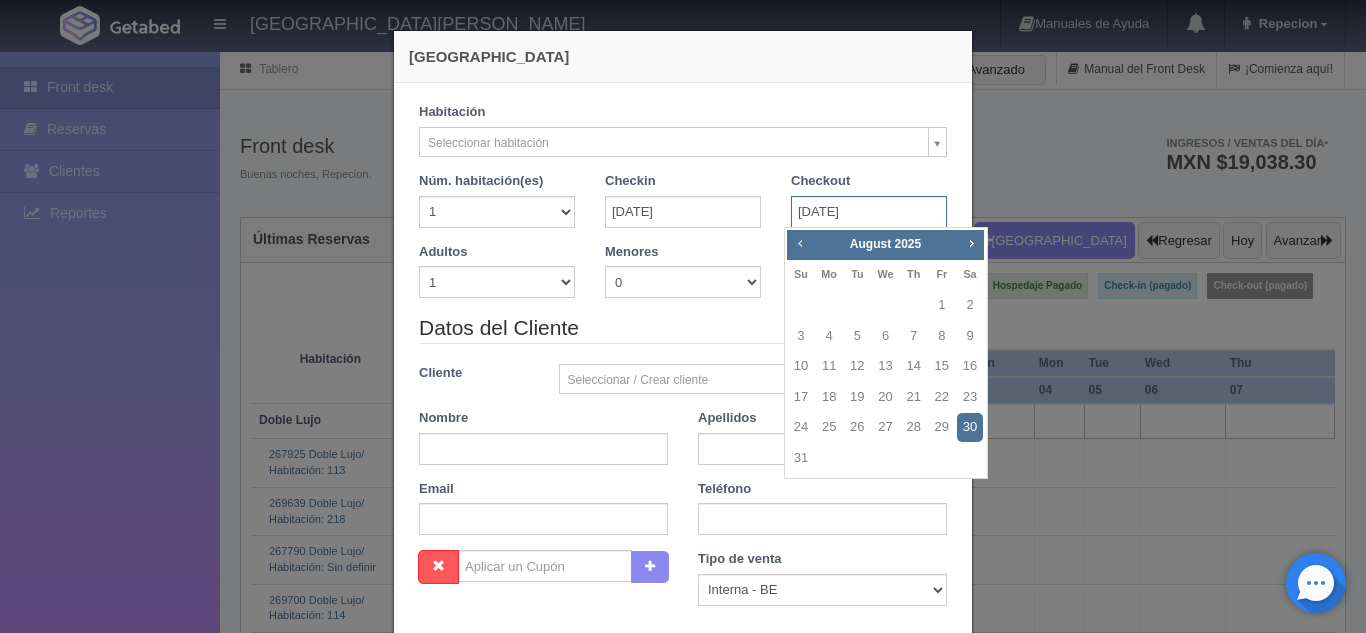 checkbox on "false" 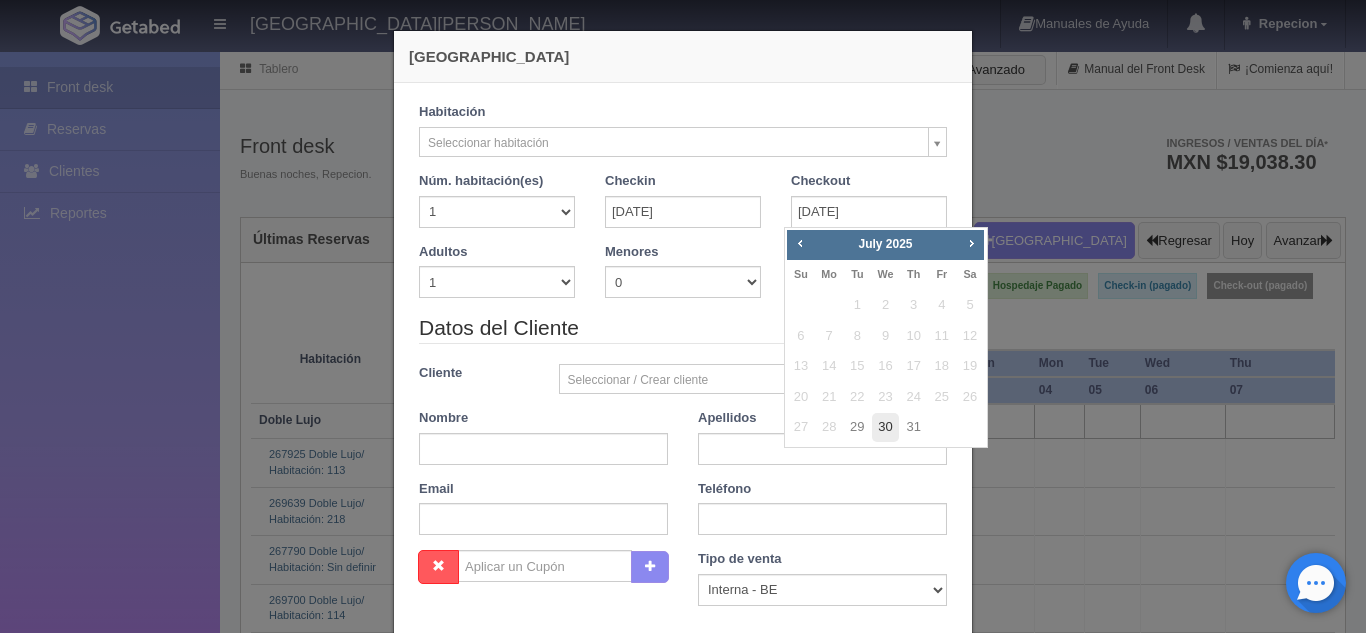 drag, startPoint x: 890, startPoint y: 425, endPoint x: 827, endPoint y: 300, distance: 139.97858 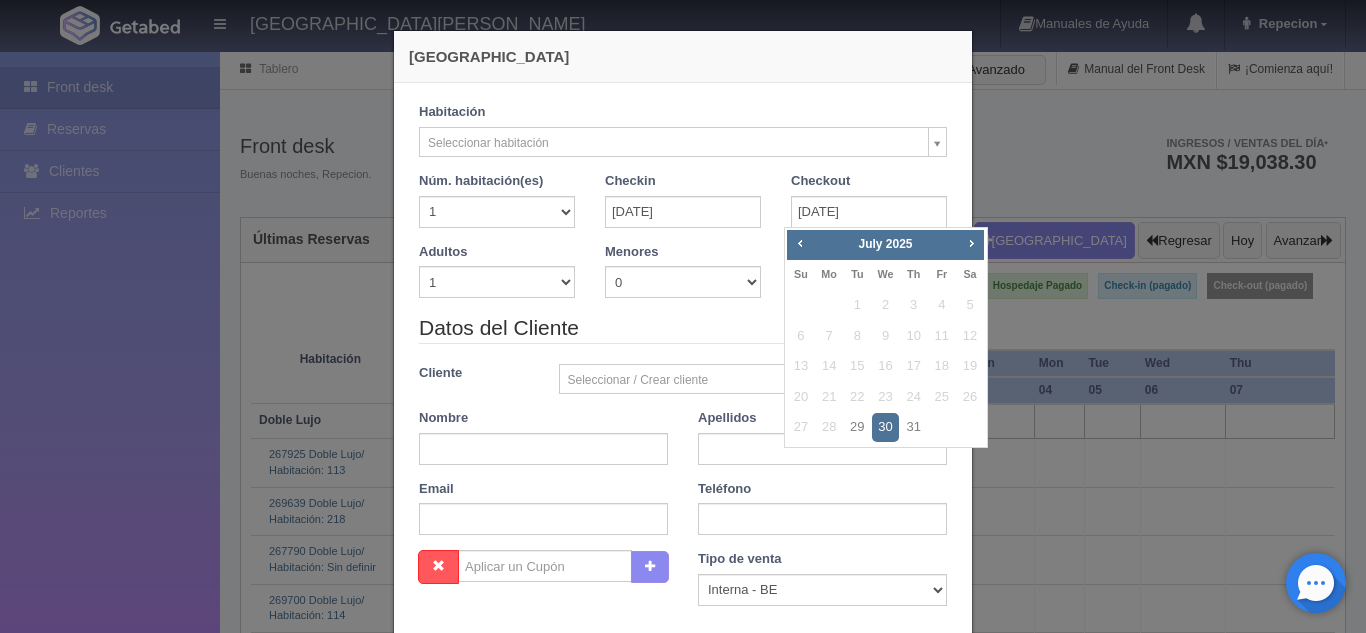 click on "30" at bounding box center (885, 427) 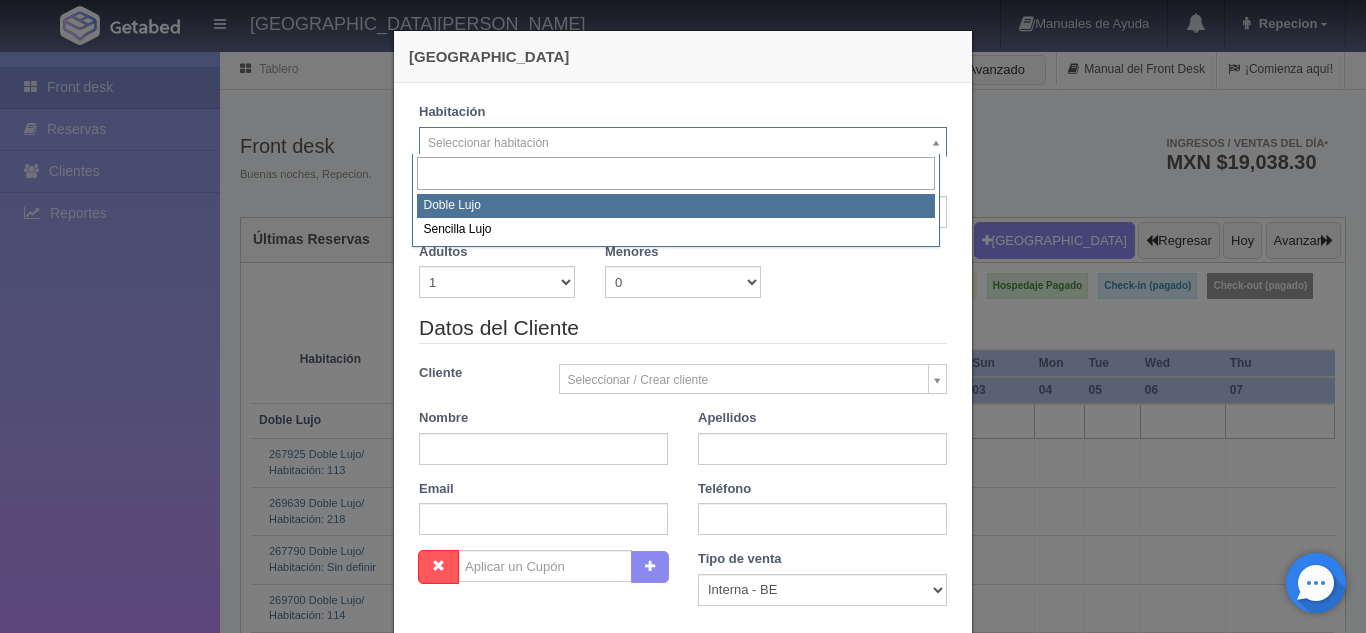 click on "HOTEL SAN FRANCISCO PLAZA
Manuales de Ayuda
Actualizaciones recientes
Repecion
Mi Perfil
Salir / Log Out
Procesando...
Front desk
Reservas
Clientes
Reportes
Reporte del día
Concentrado de ventas
Analíticas y revenue
Tablero" at bounding box center (683, 2595) 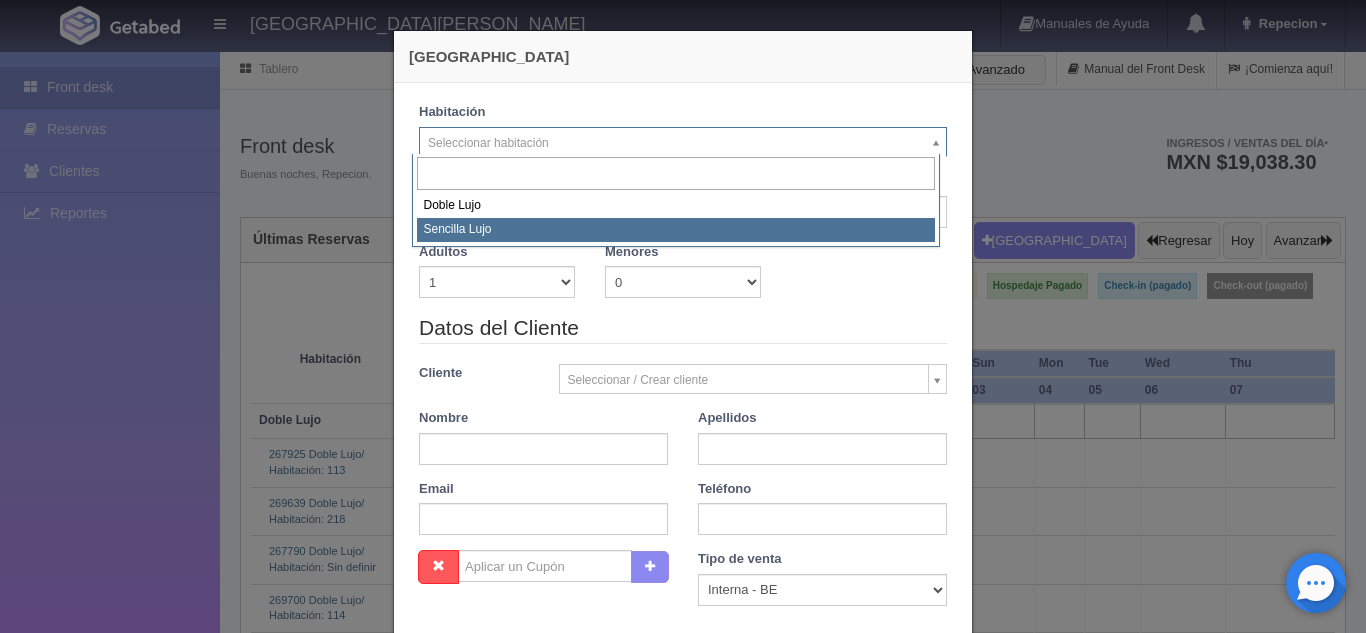 select on "576" 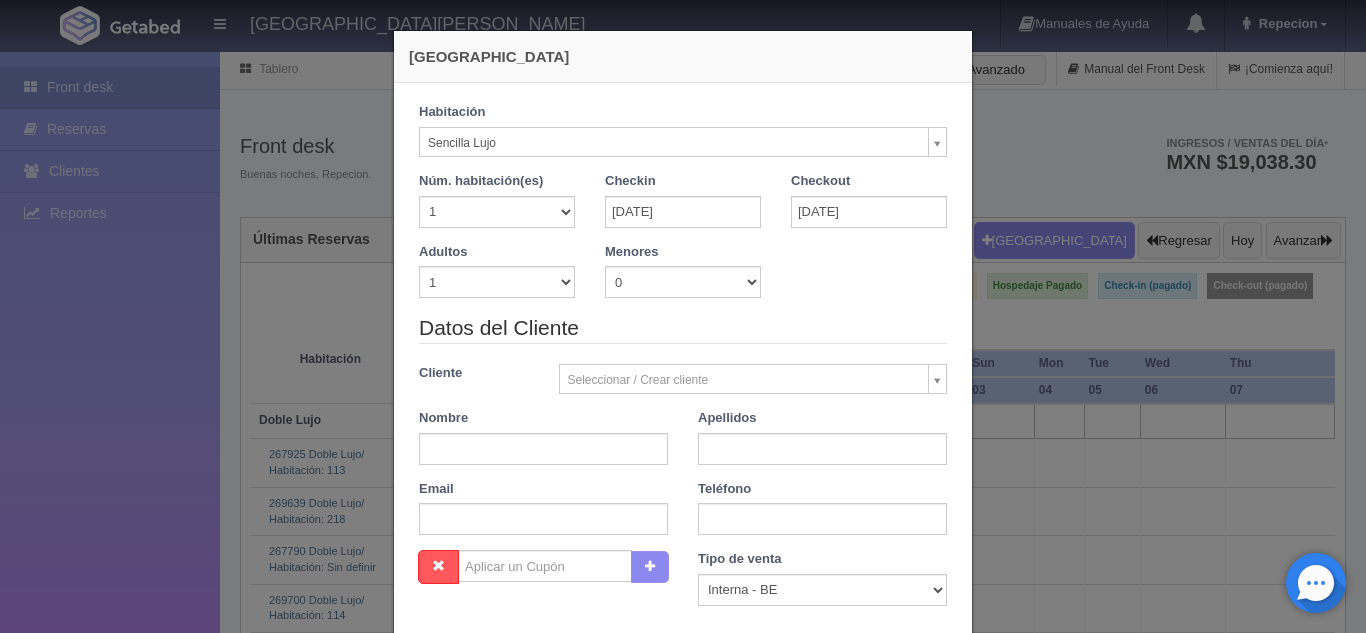 checkbox on "false" 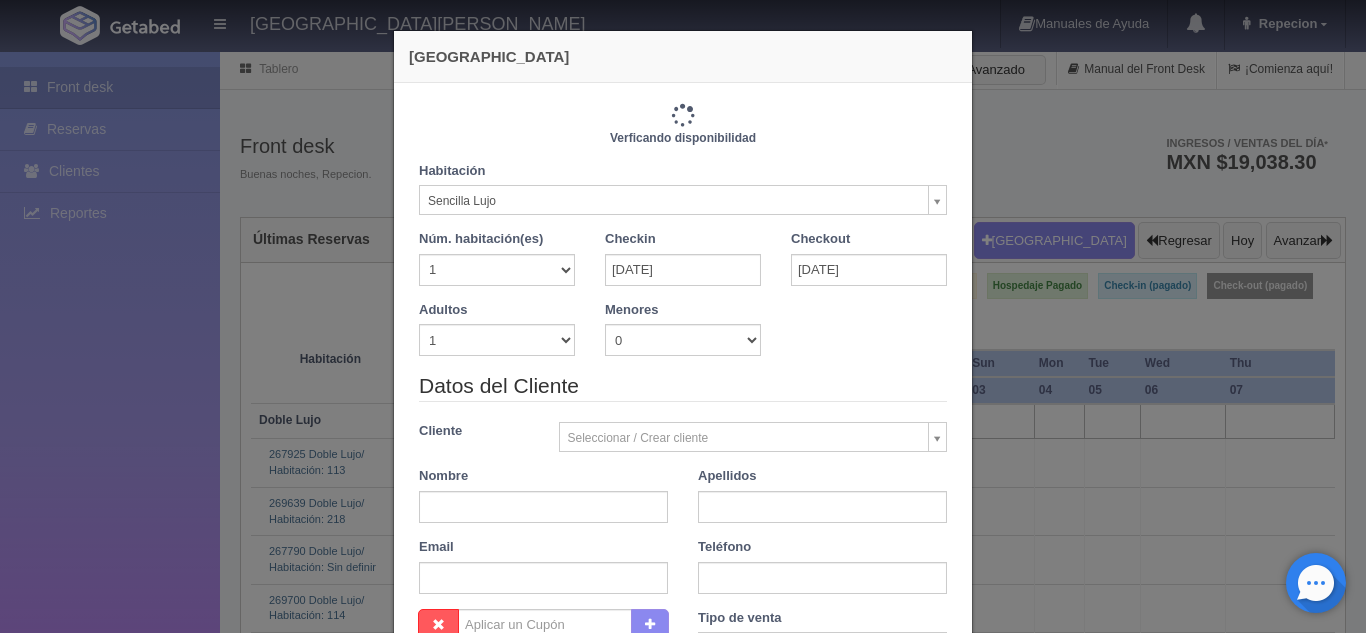 type on "1150.00" 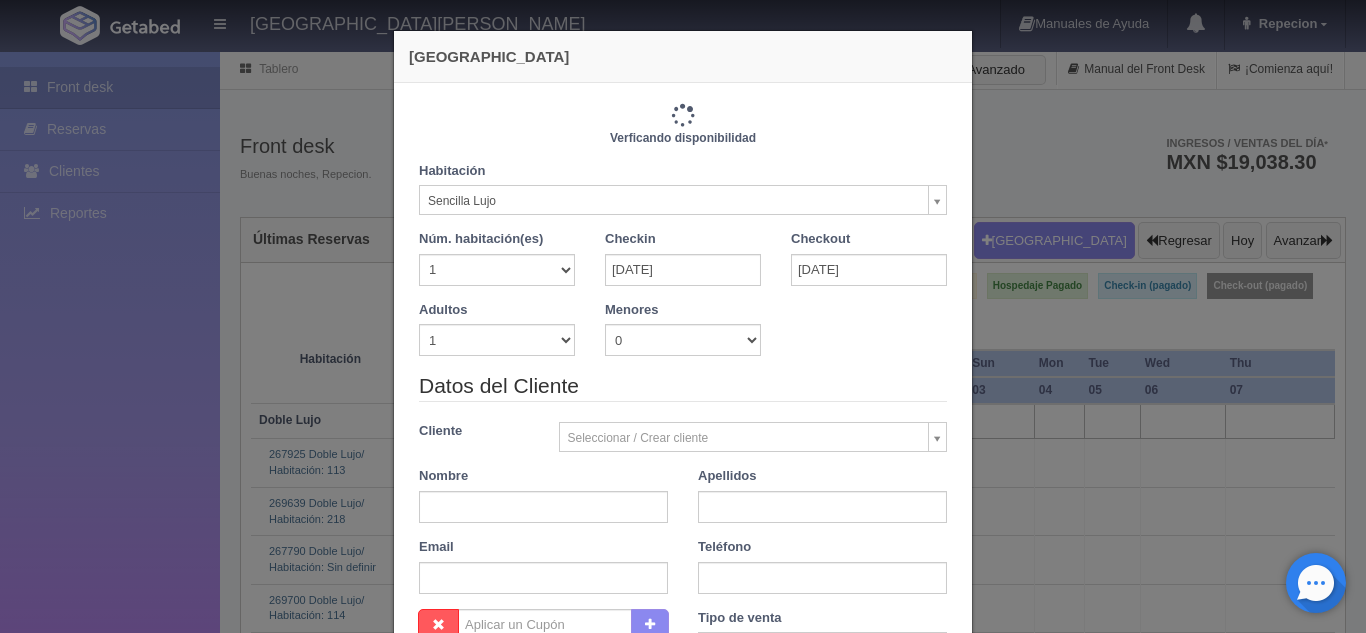 checkbox on "false" 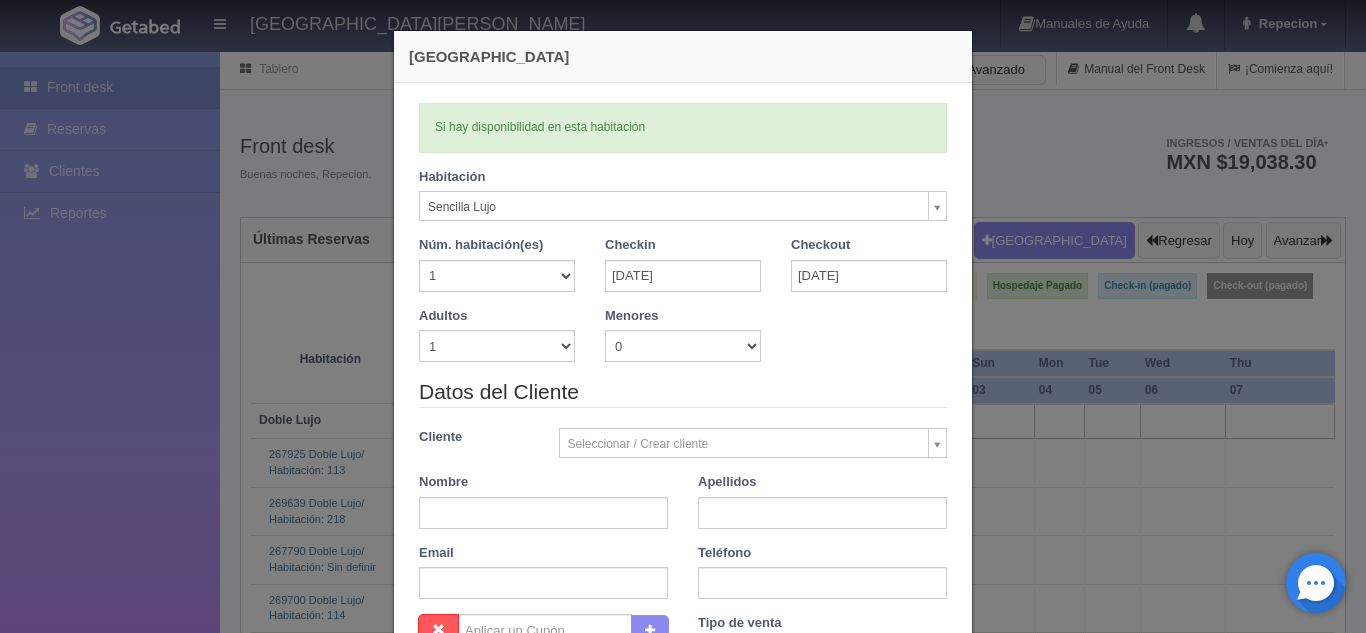 click on "HOTEL SAN FRANCISCO PLAZA
Manuales de Ayuda
Actualizaciones recientes
Repecion
Mi Perfil
Salir / Log Out
Procesando...
Front desk
Reservas
Clientes
Reportes
Reporte del día
Concentrado de ventas
Analíticas y revenue
Tablero" at bounding box center (683, 2595) 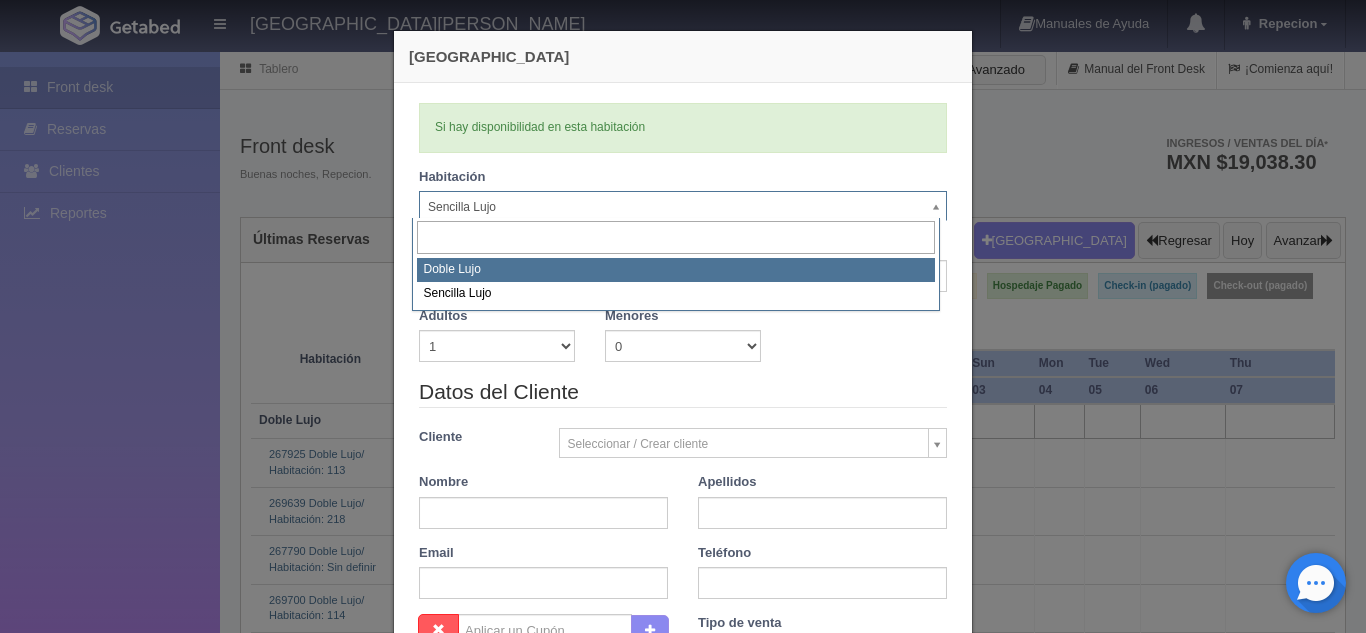 select on "577" 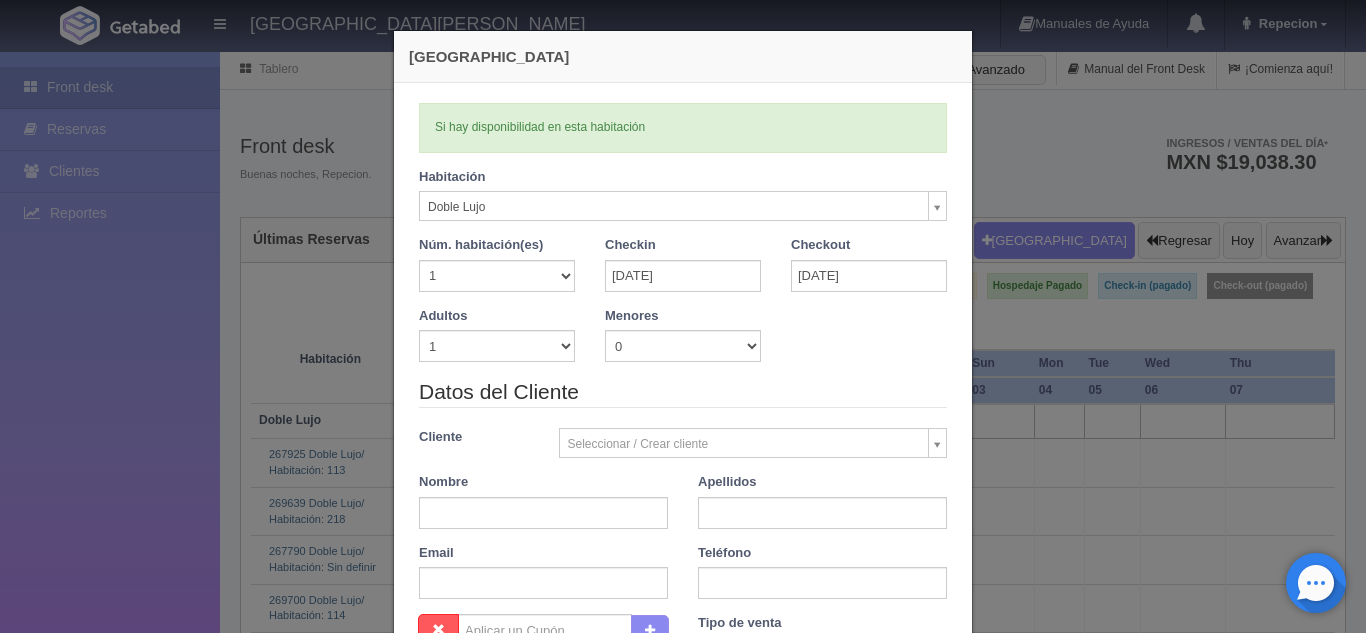 type 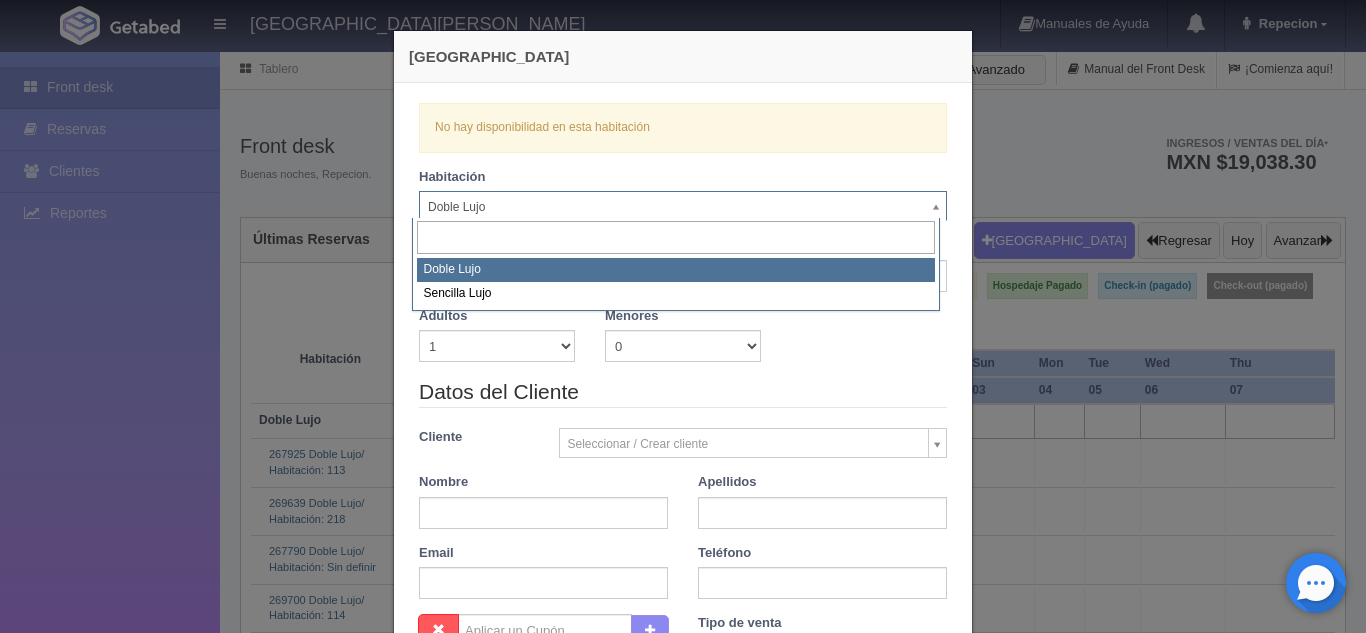 drag, startPoint x: 673, startPoint y: 220, endPoint x: 624, endPoint y: 255, distance: 60.216278 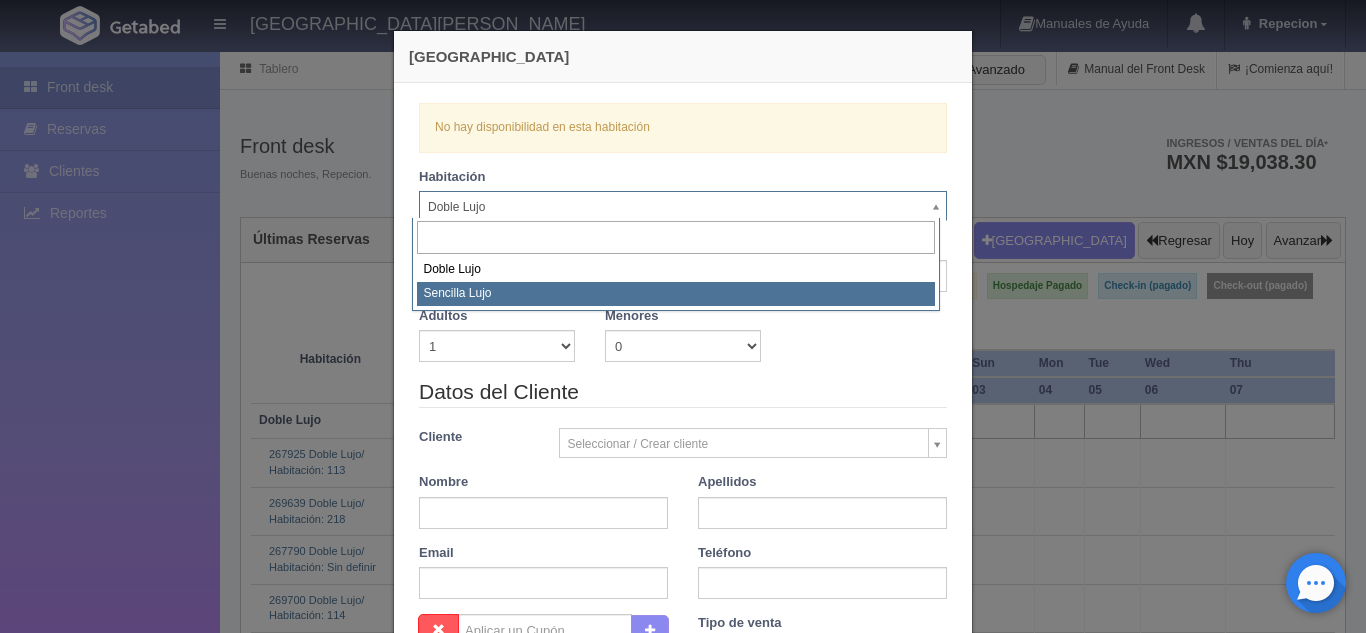 select on "576" 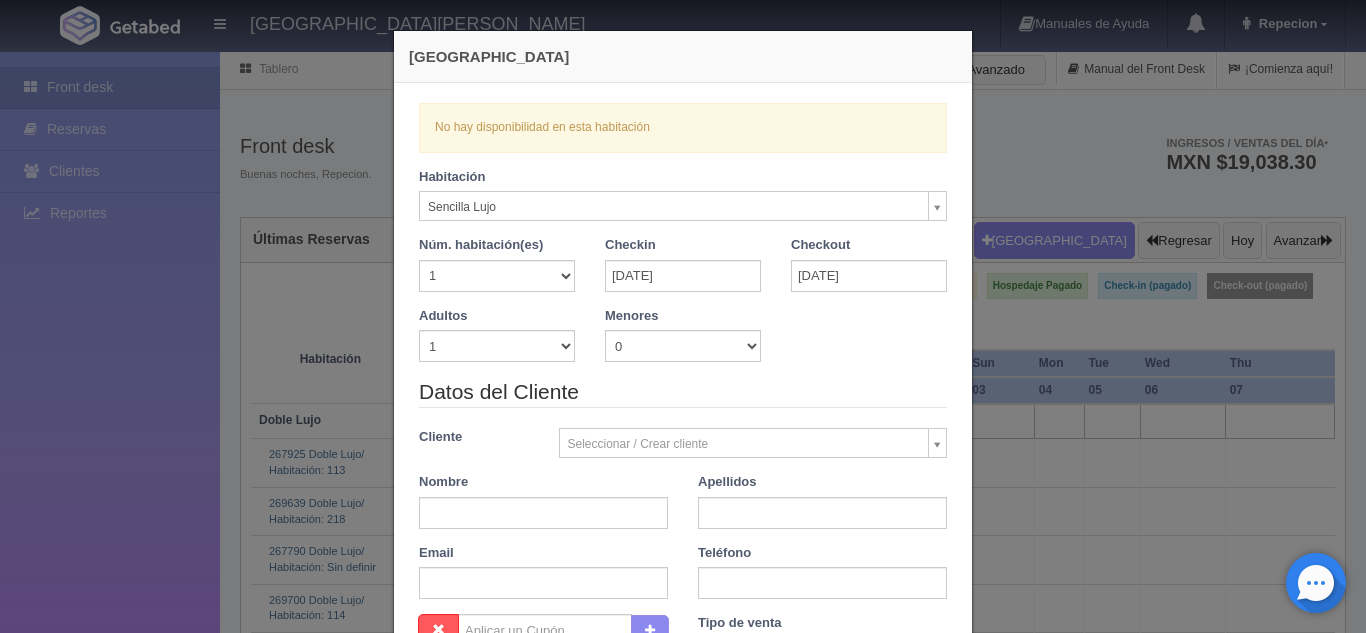 checkbox on "false" 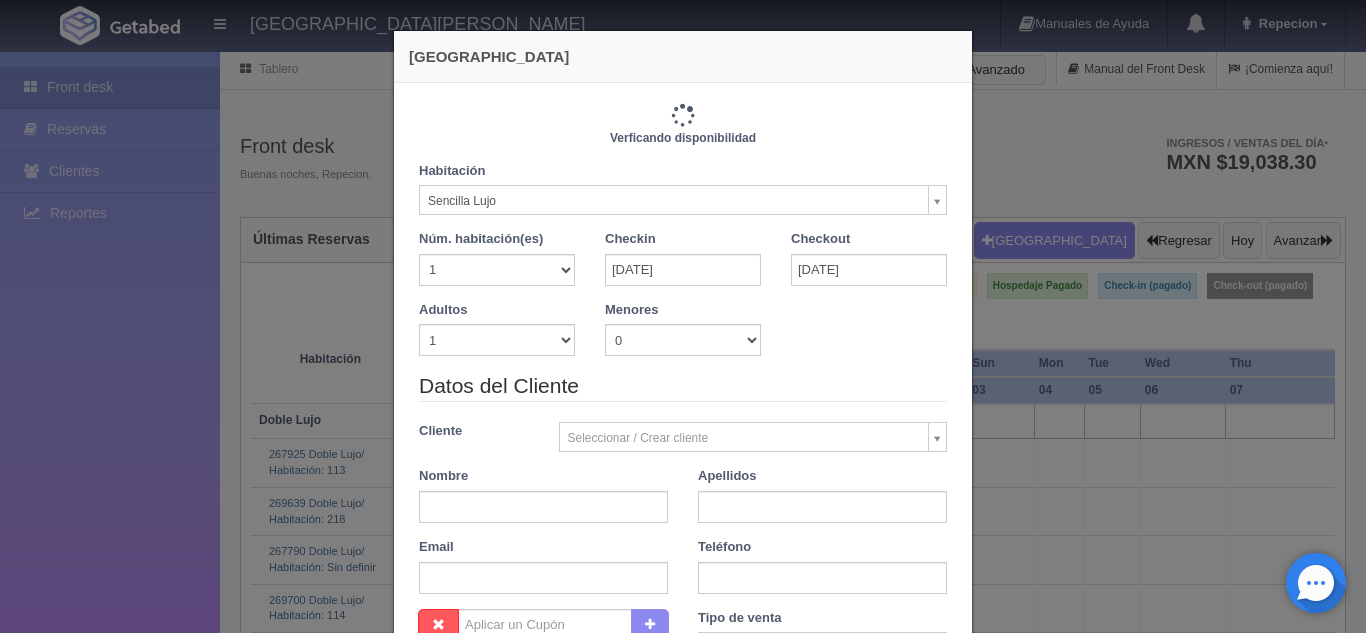 type on "1150.00" 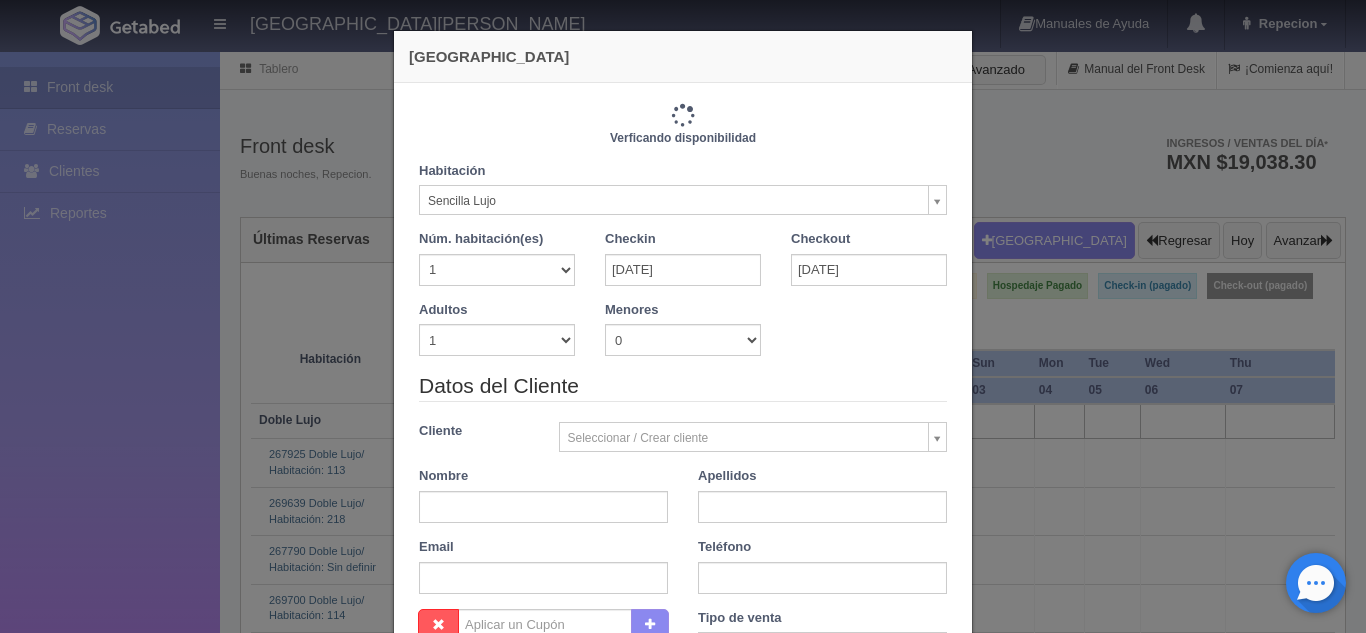 checkbox on "false" 